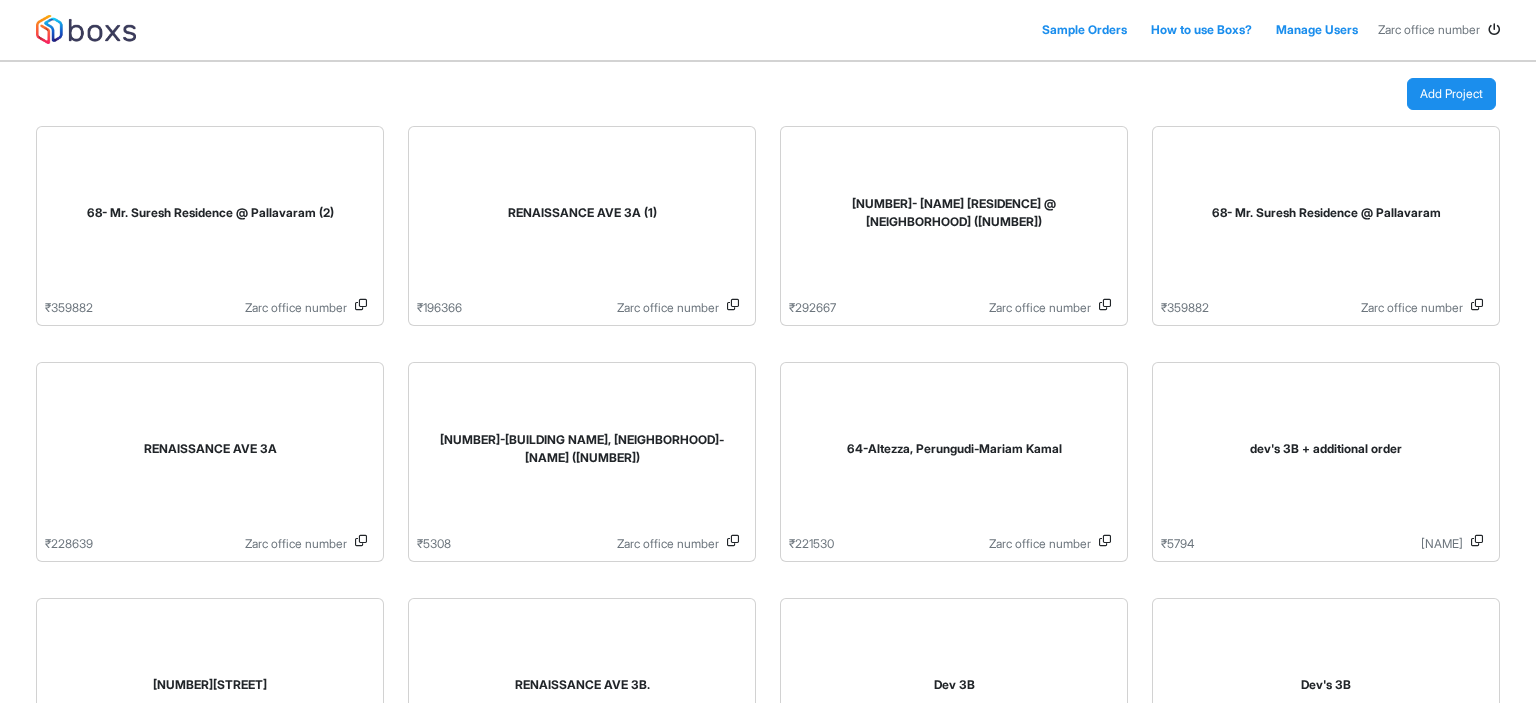 scroll, scrollTop: 0, scrollLeft: 0, axis: both 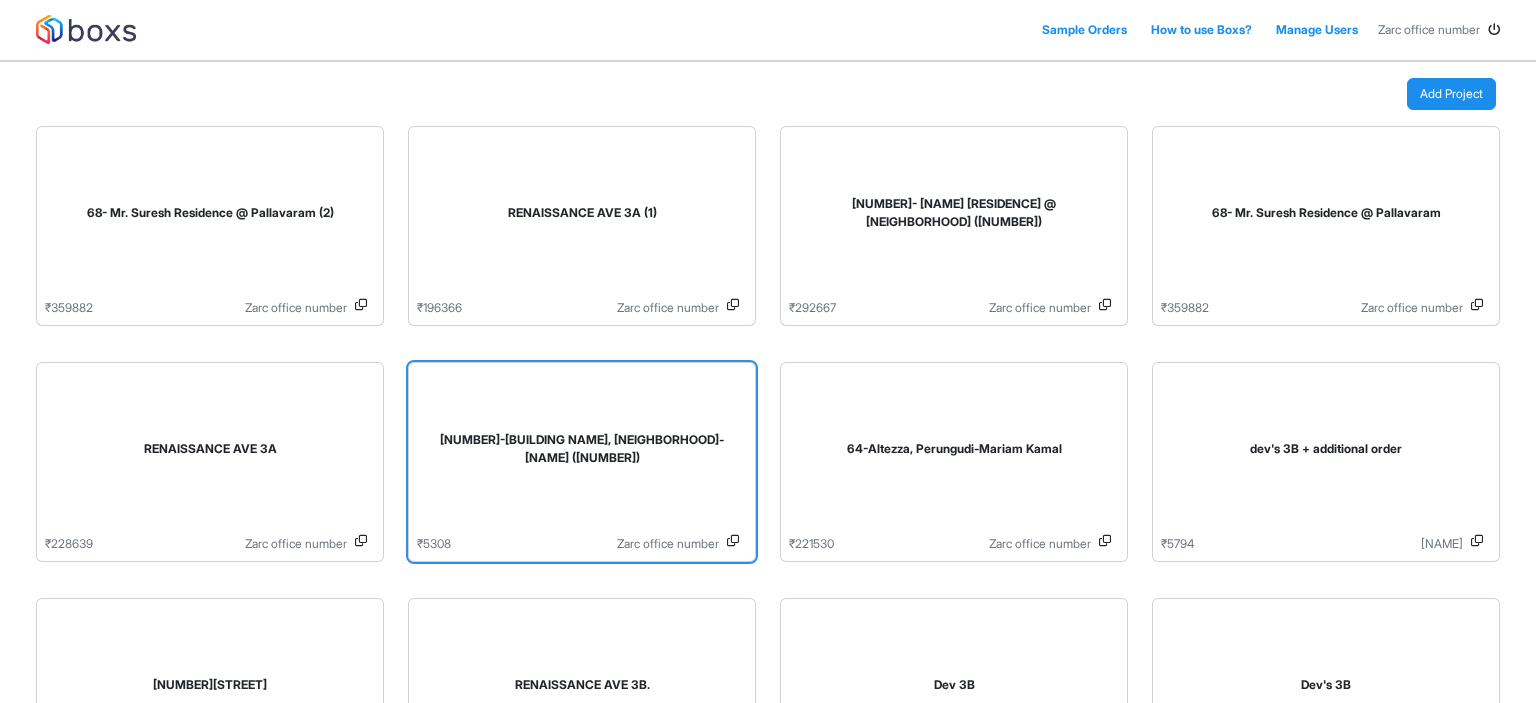 click on "[NUMBER]-[BUILDING NAME], [NEIGHBORHOOD]-[NAME] ([NUMBER])" at bounding box center [582, 453] 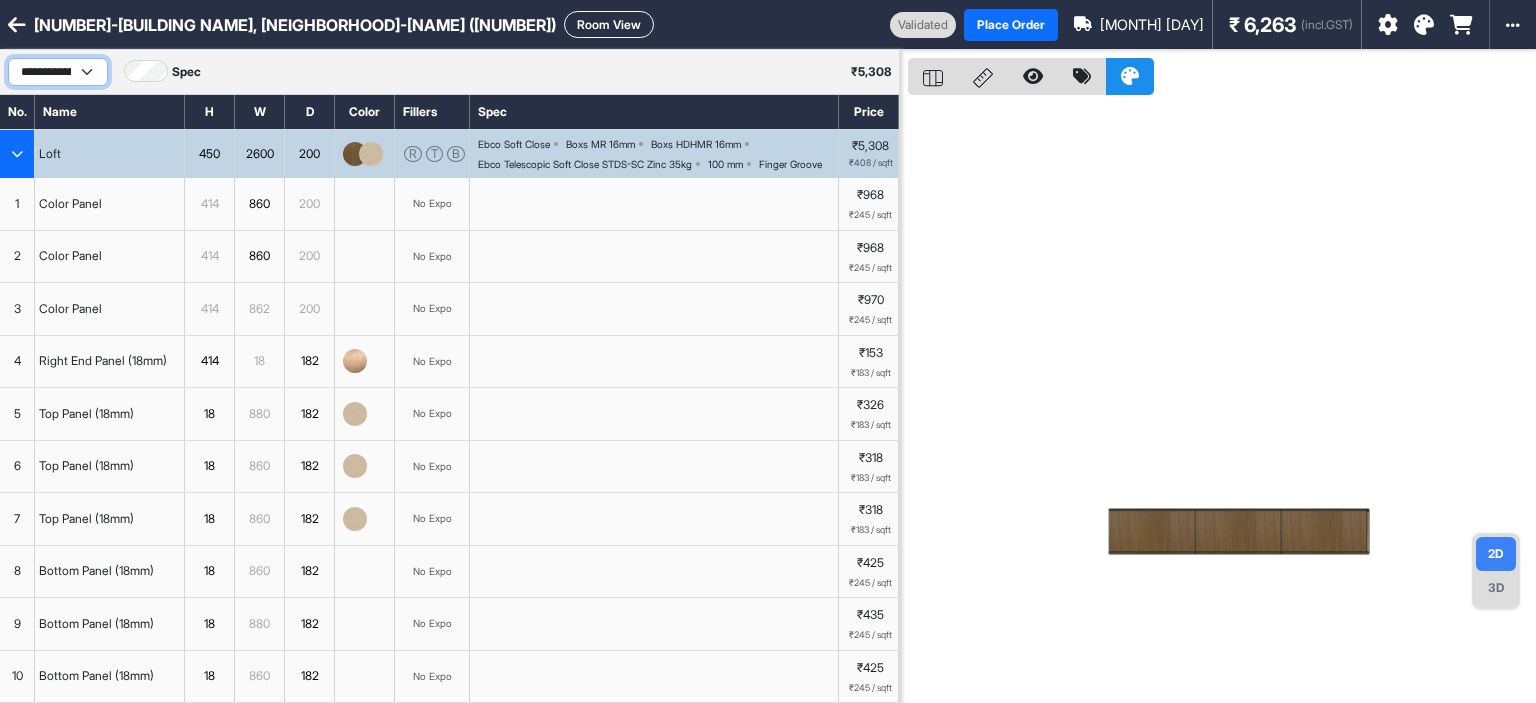 click on "**********" at bounding box center (58, 72) 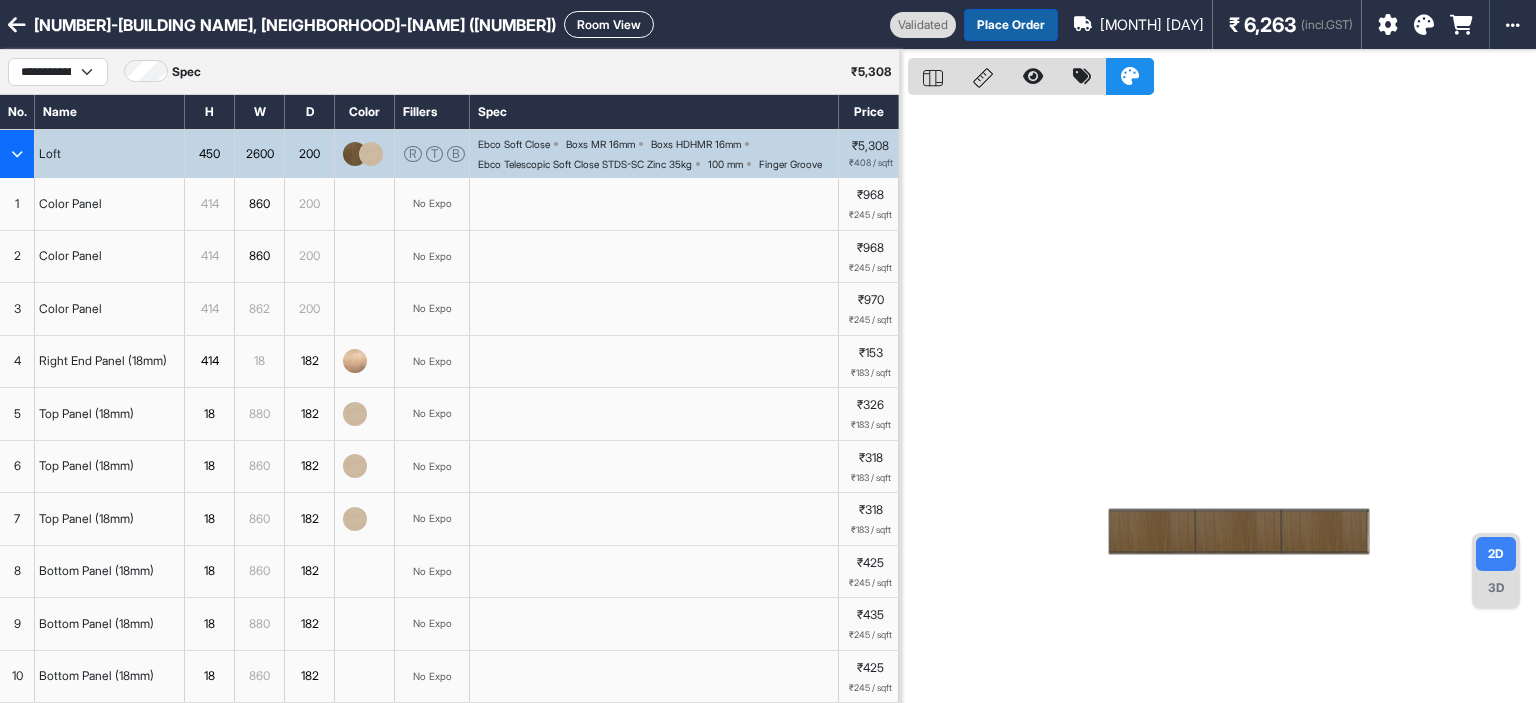 click on "Place Order" at bounding box center (1011, 25) 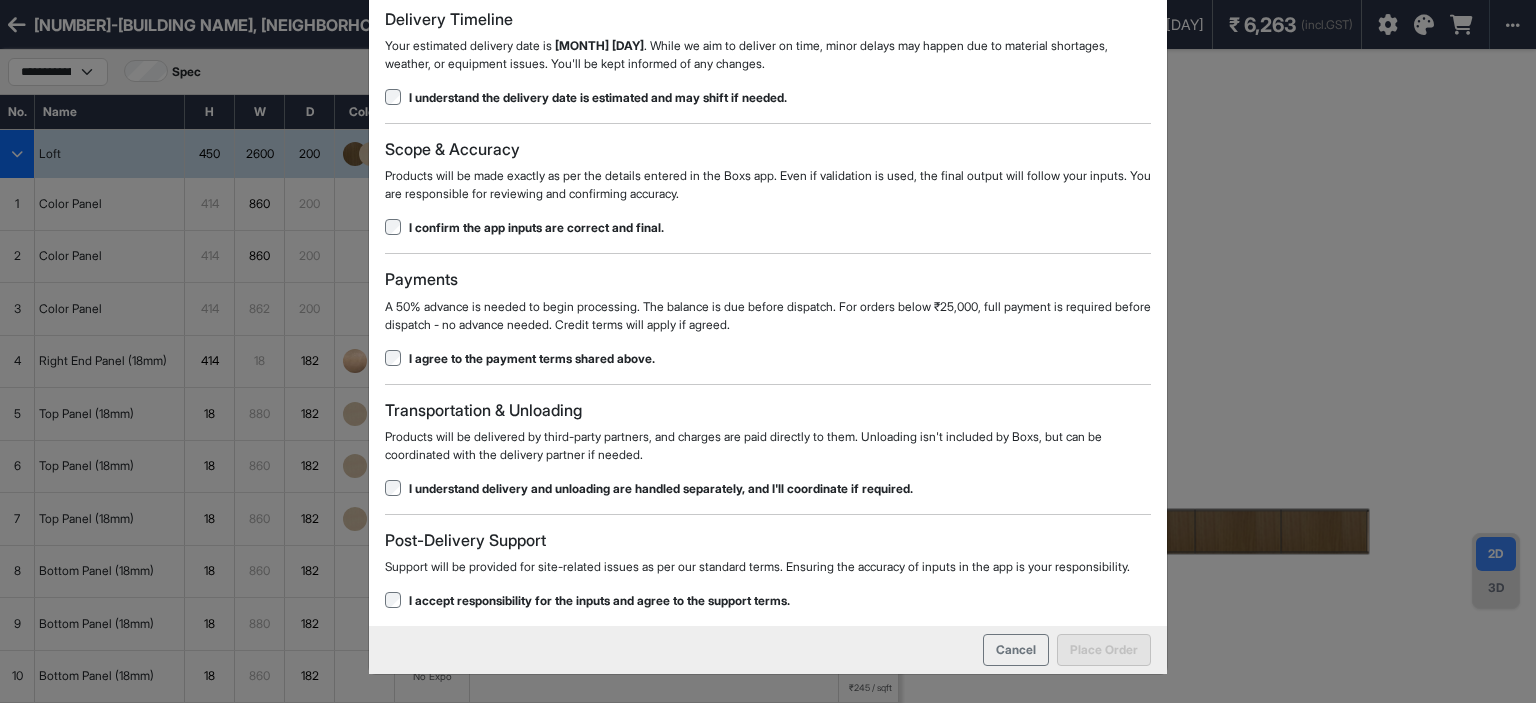 scroll, scrollTop: 0, scrollLeft: 0, axis: both 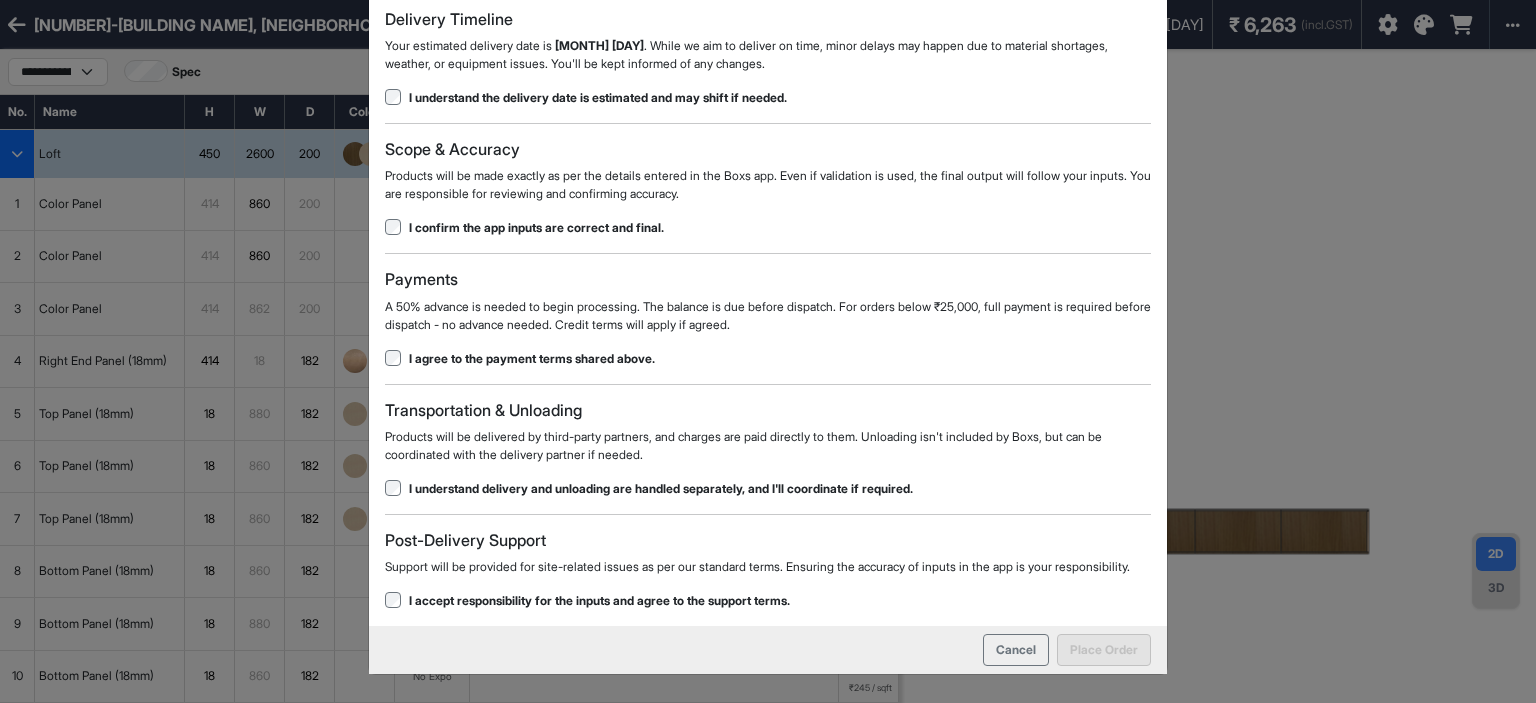 click on "Delivery Timeline Your estimated delivery date is   Jul 13th . While we aim to deliver on time, minor delays may happen due to material shortages, weather, or equipment issues. You'll be kept informed of any changes. I understand the delivery date is estimated and may shift if needed. Scope & Accuracy Products will be made exactly as per the details entered in the Boxs app. Even if validation is used, the final output will follow your inputs. You are responsible for reviewing and confirming accuracy. I confirm the app inputs are correct and final. Payments A 50% advance is needed to begin processing. The balance is due before dispatch. For orders below ₹25,000, full payment is required before dispatch - no advance needed. Credit terms will apply if agreed. I agree to the payment terms shared above. Transportation & Unloading Products will be delivered by third-party partners, and charges are paid directly to them. Unloading isn't included by Boxs, but can be coordinated with the delivery partner if needed." at bounding box center [768, 310] 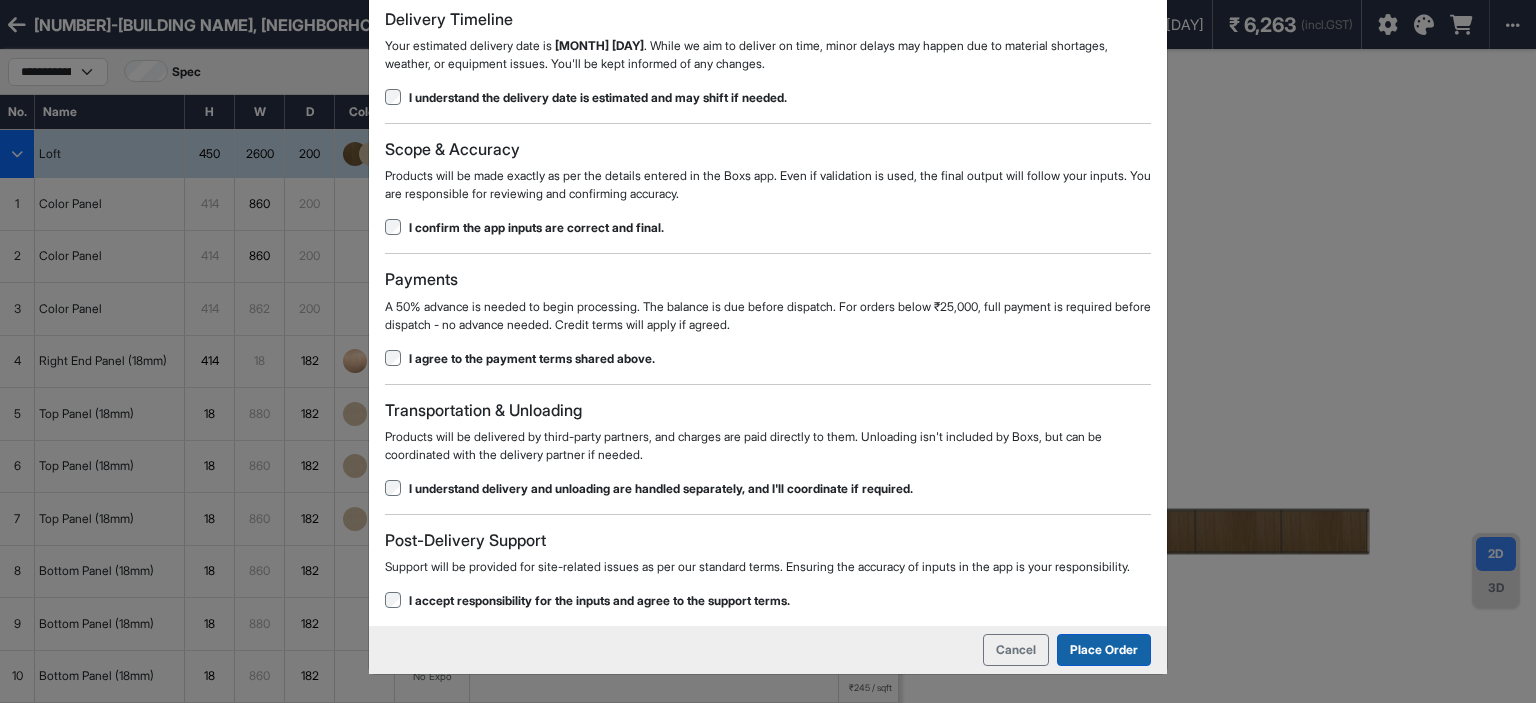 click on "Place Order" at bounding box center [1104, 650] 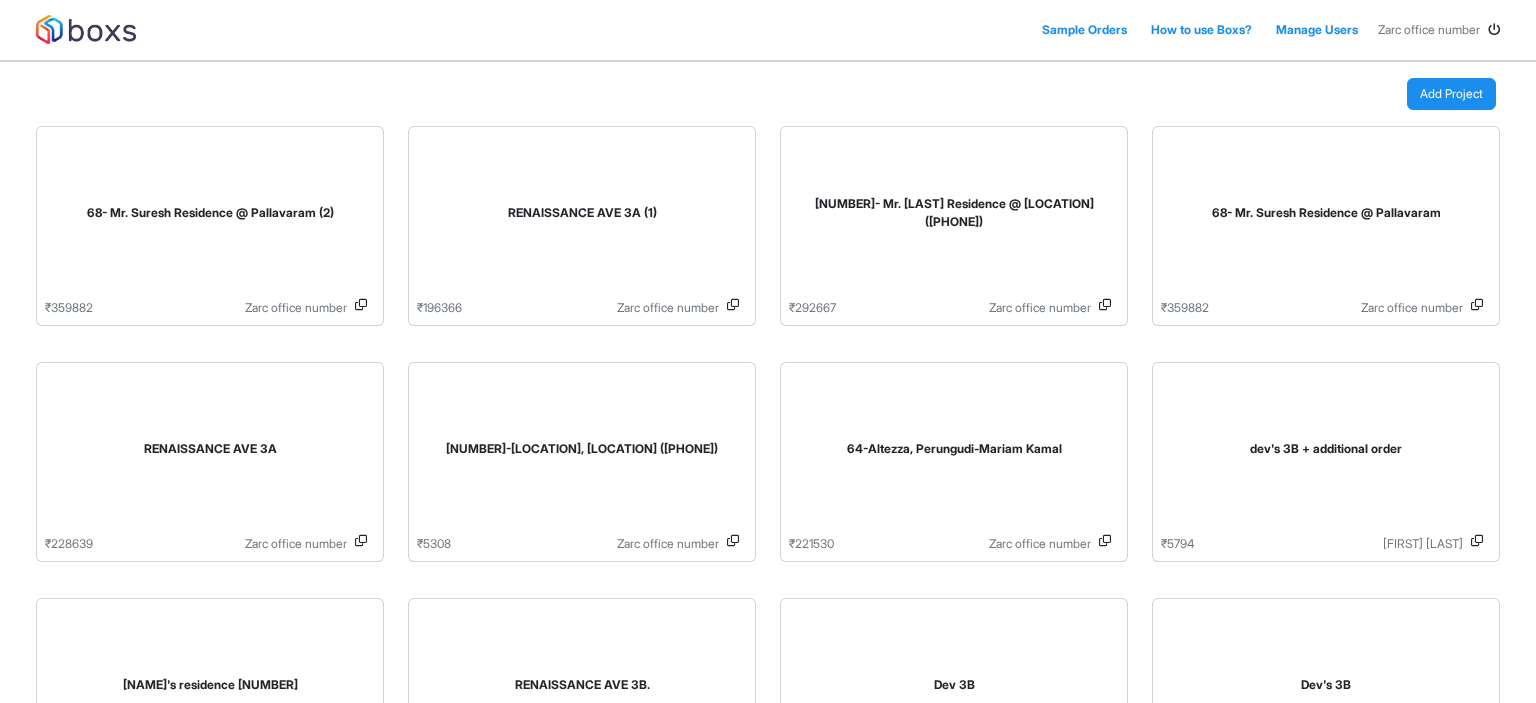 scroll, scrollTop: 0, scrollLeft: 0, axis: both 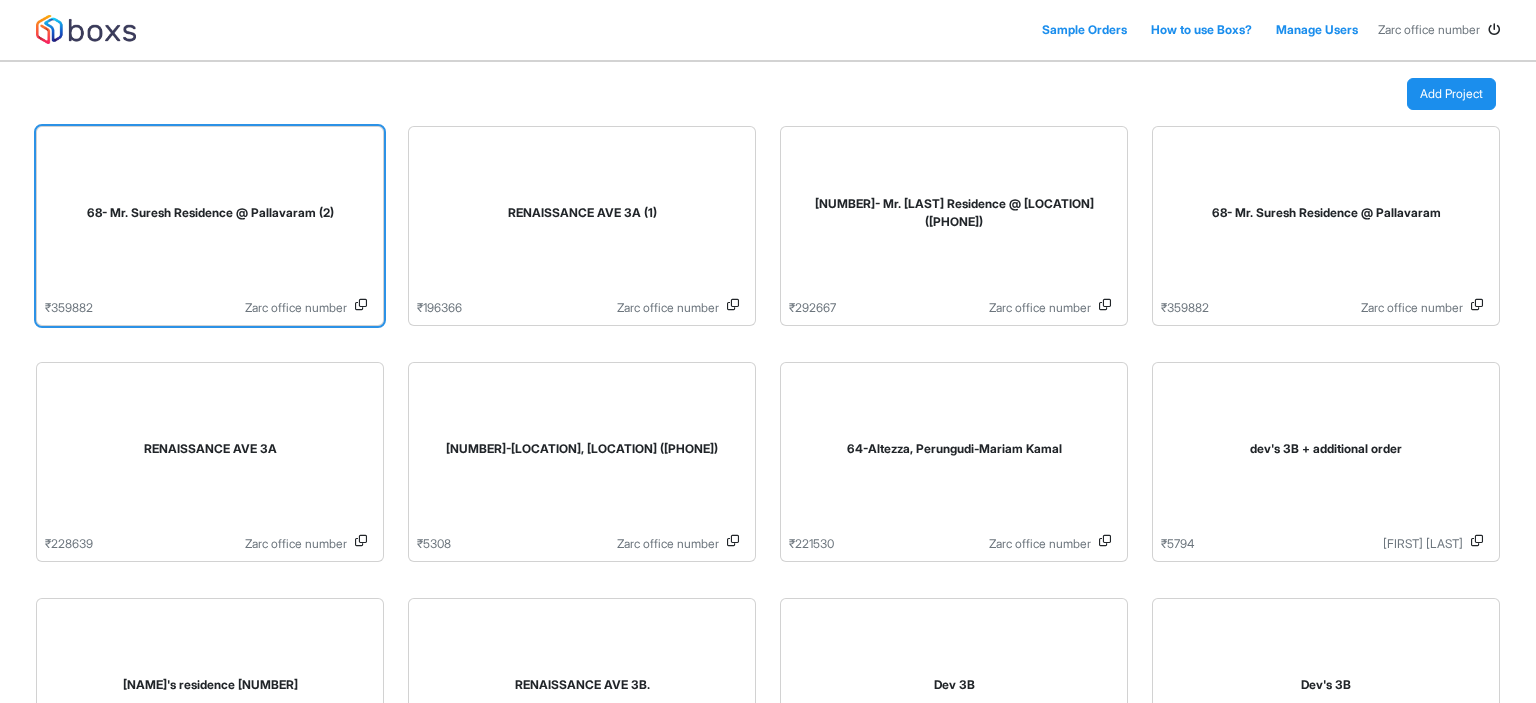 click on "68- Mr. Suresh Residence @ Pallavaram (2)" at bounding box center (210, 217) 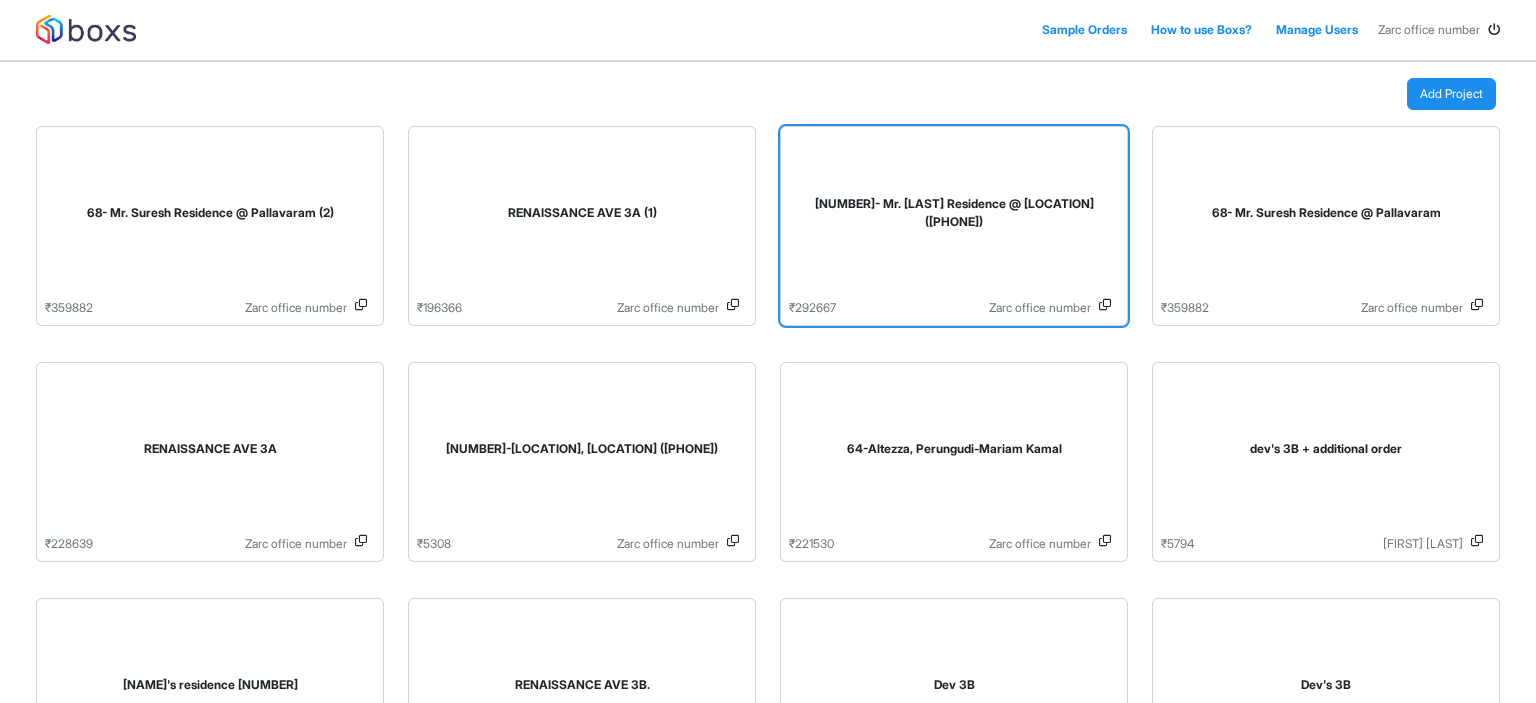click on "[NUMBER]- Mr. [LAST] Residence @ [LOCATION] ([PHONE])" at bounding box center (954, 217) 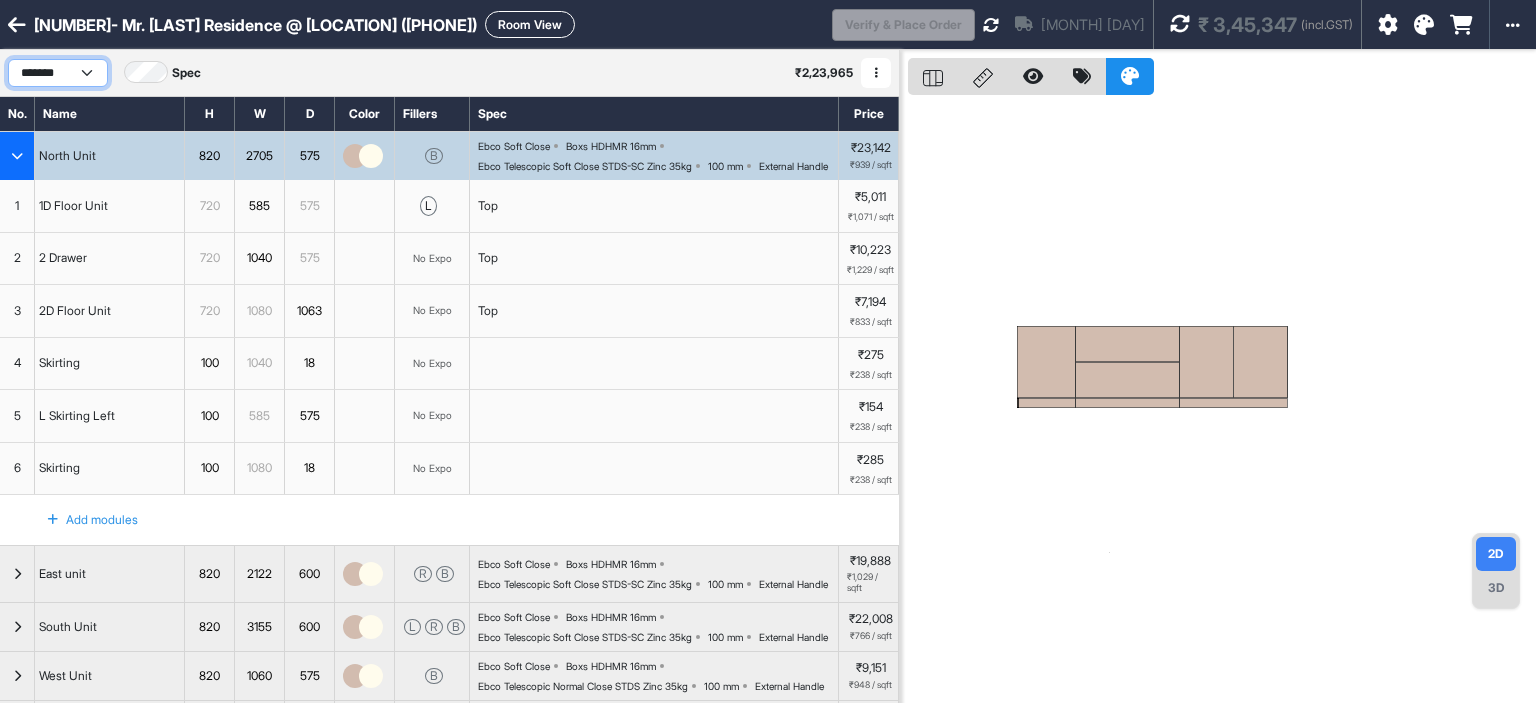 click on "**********" at bounding box center [58, 73] 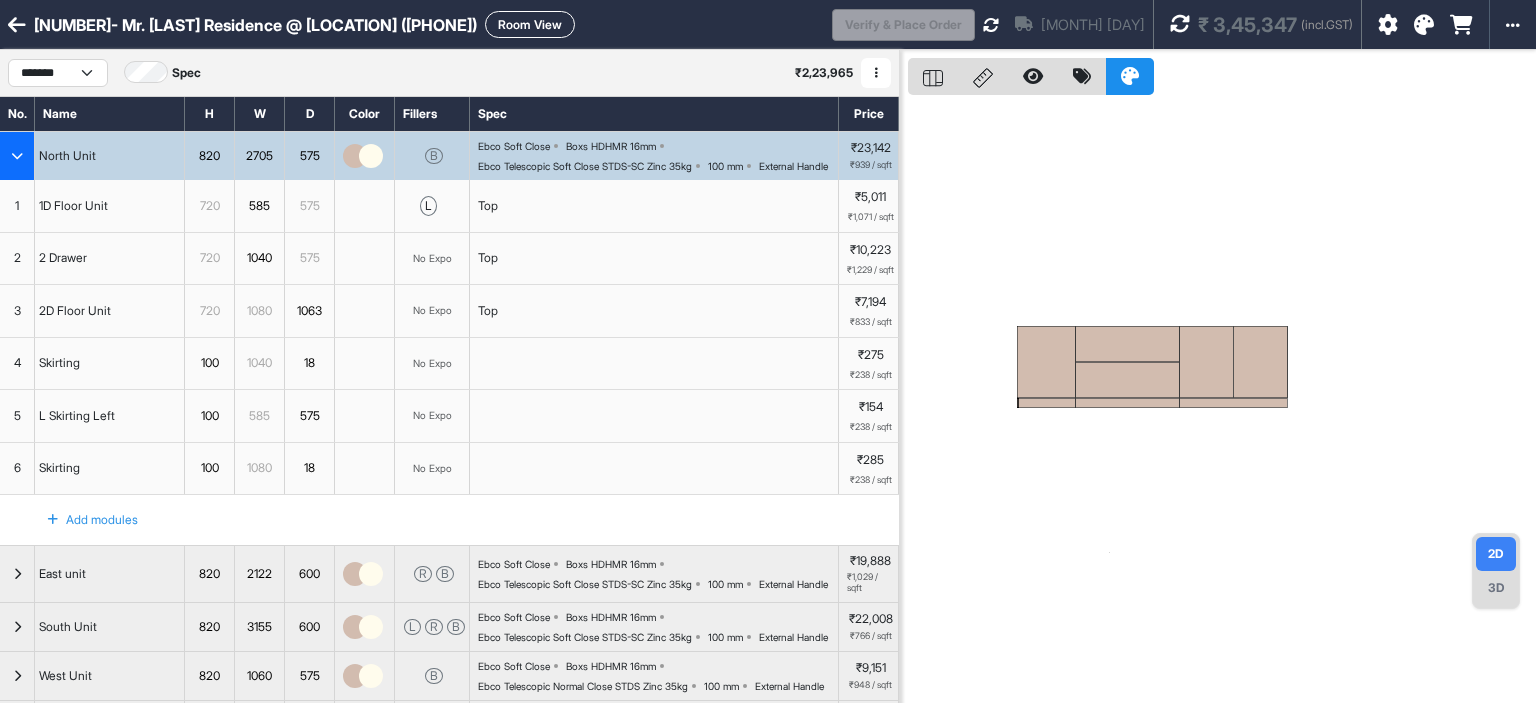 click on "Room View" at bounding box center (530, 24) 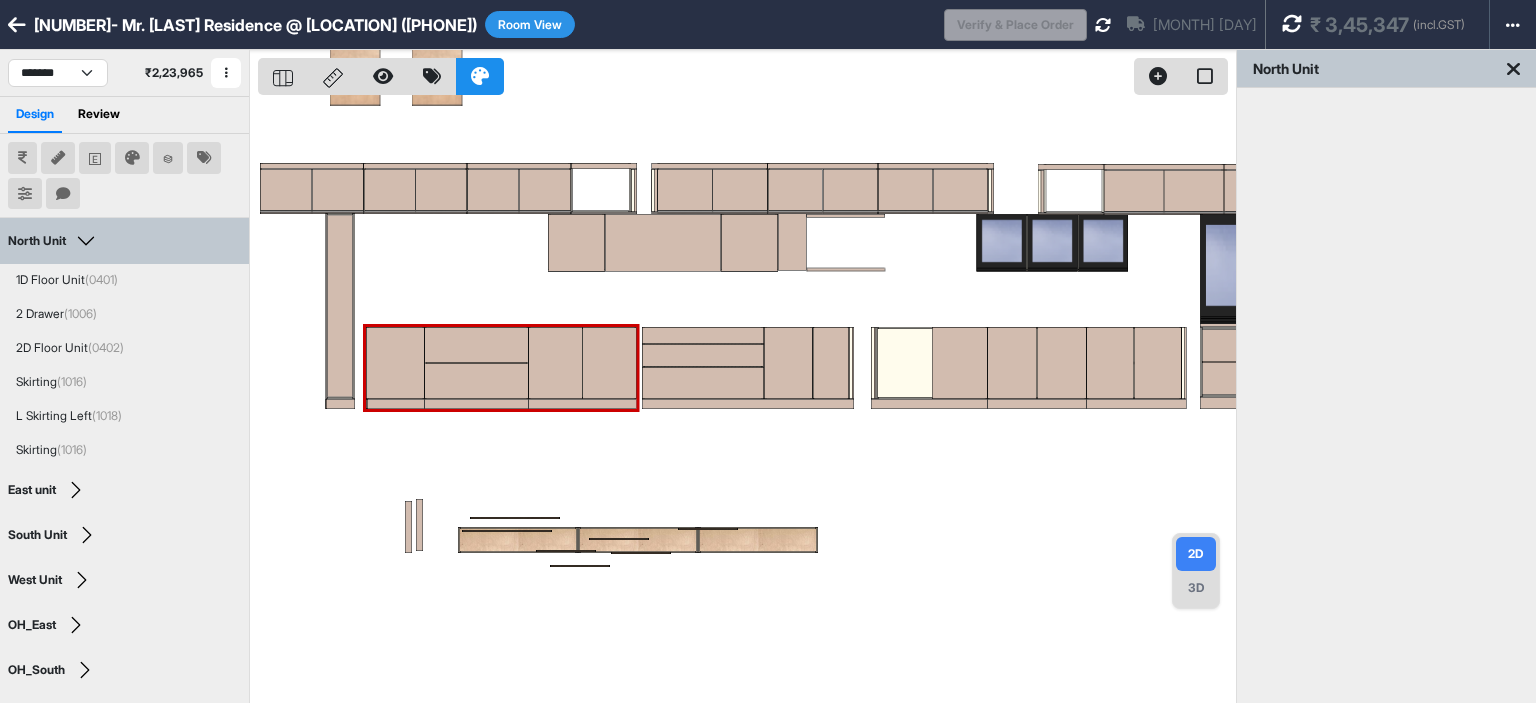 click at bounding box center (747, 401) 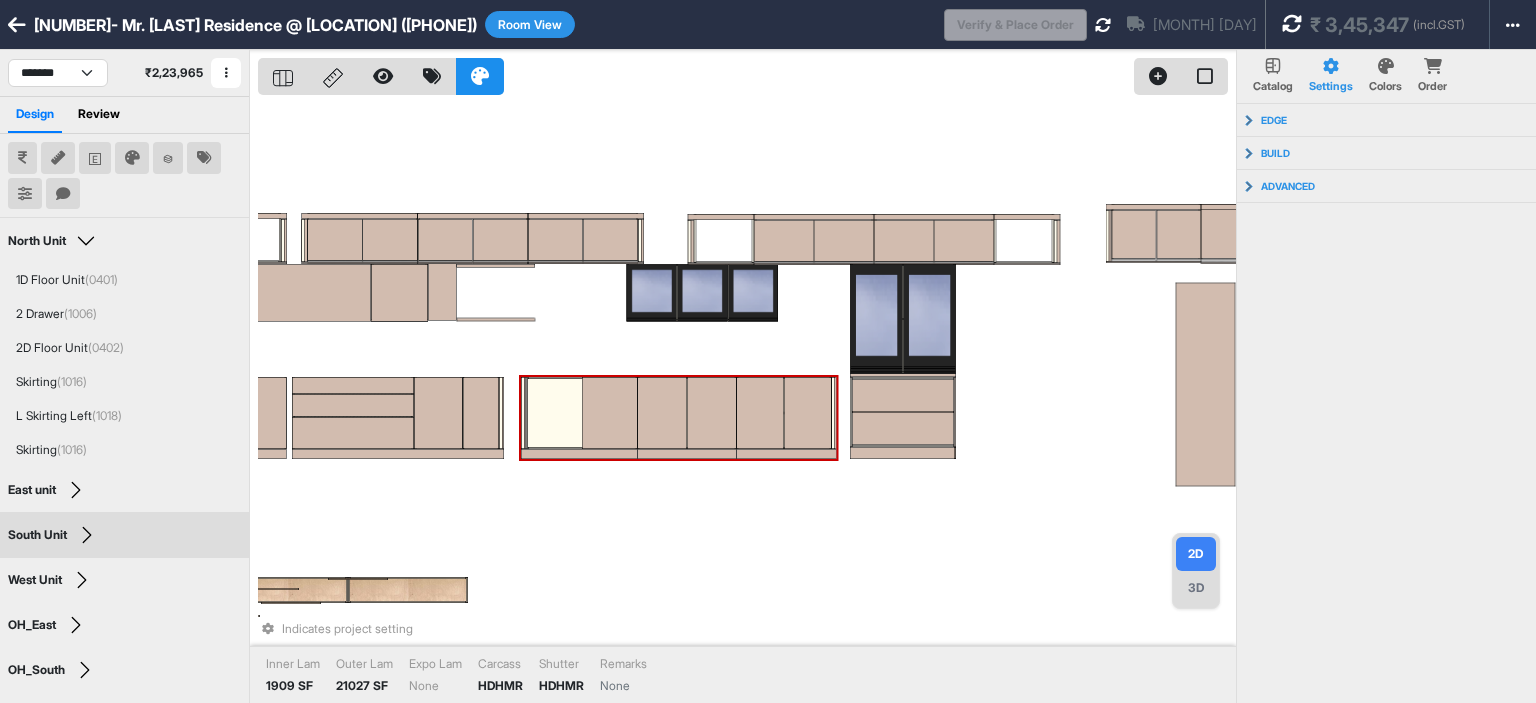click at bounding box center (333, 78) 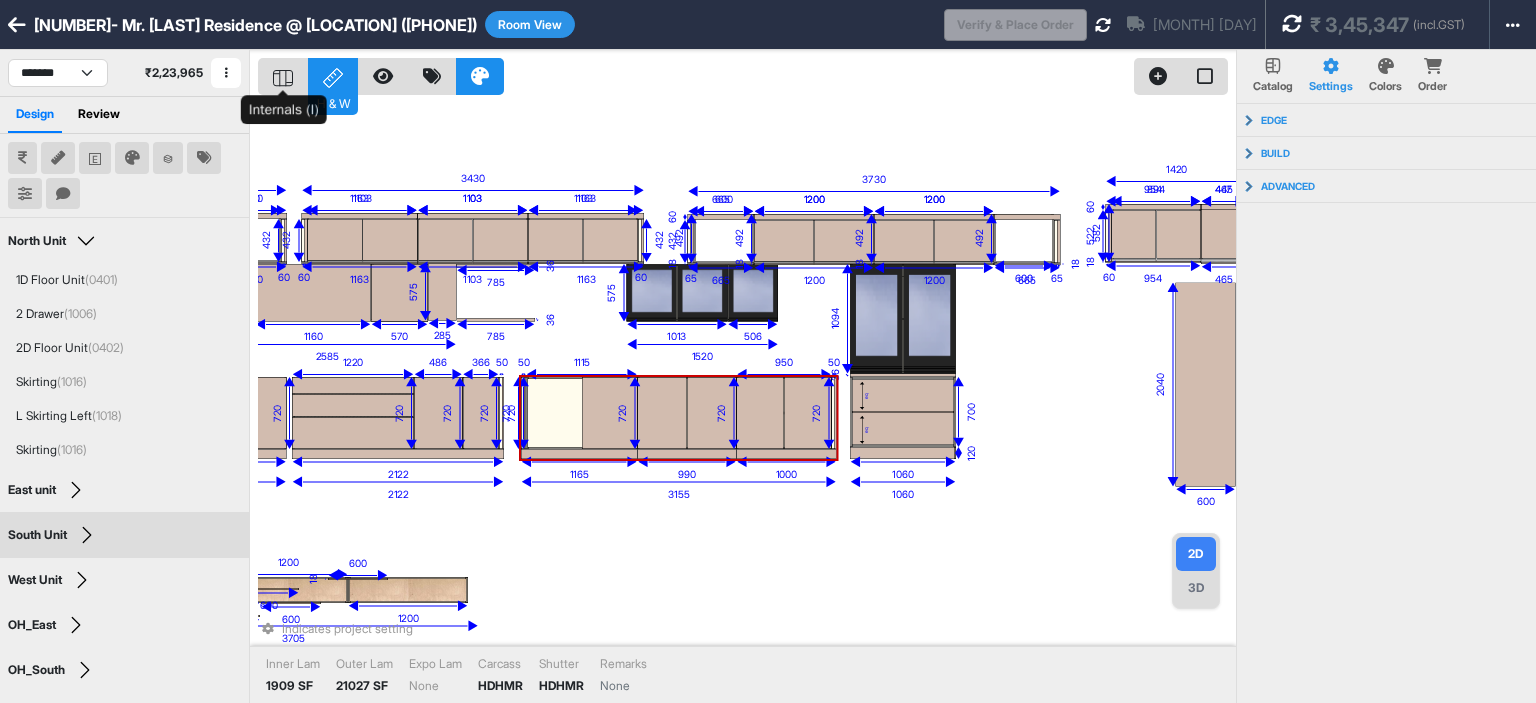 click at bounding box center (283, 76) 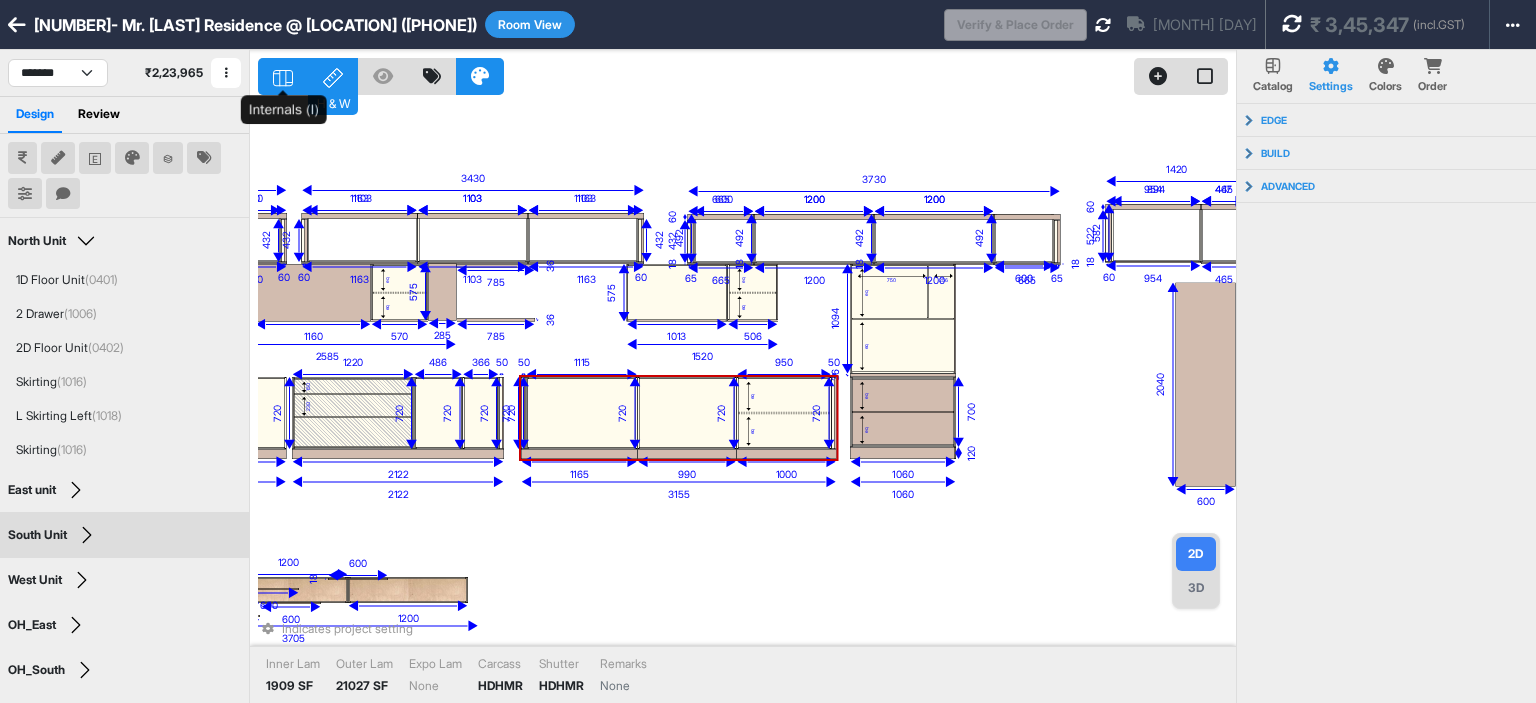click at bounding box center [283, 76] 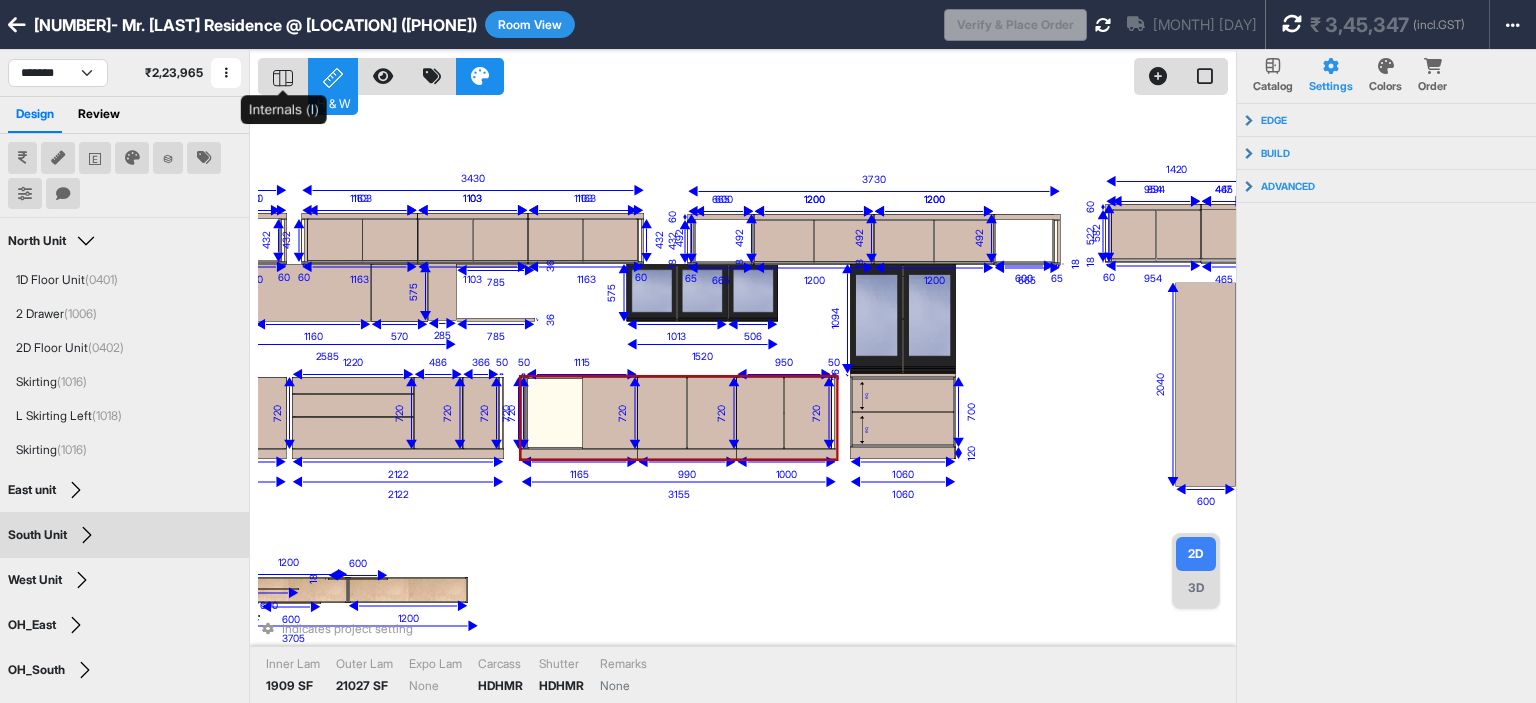 click at bounding box center (283, 76) 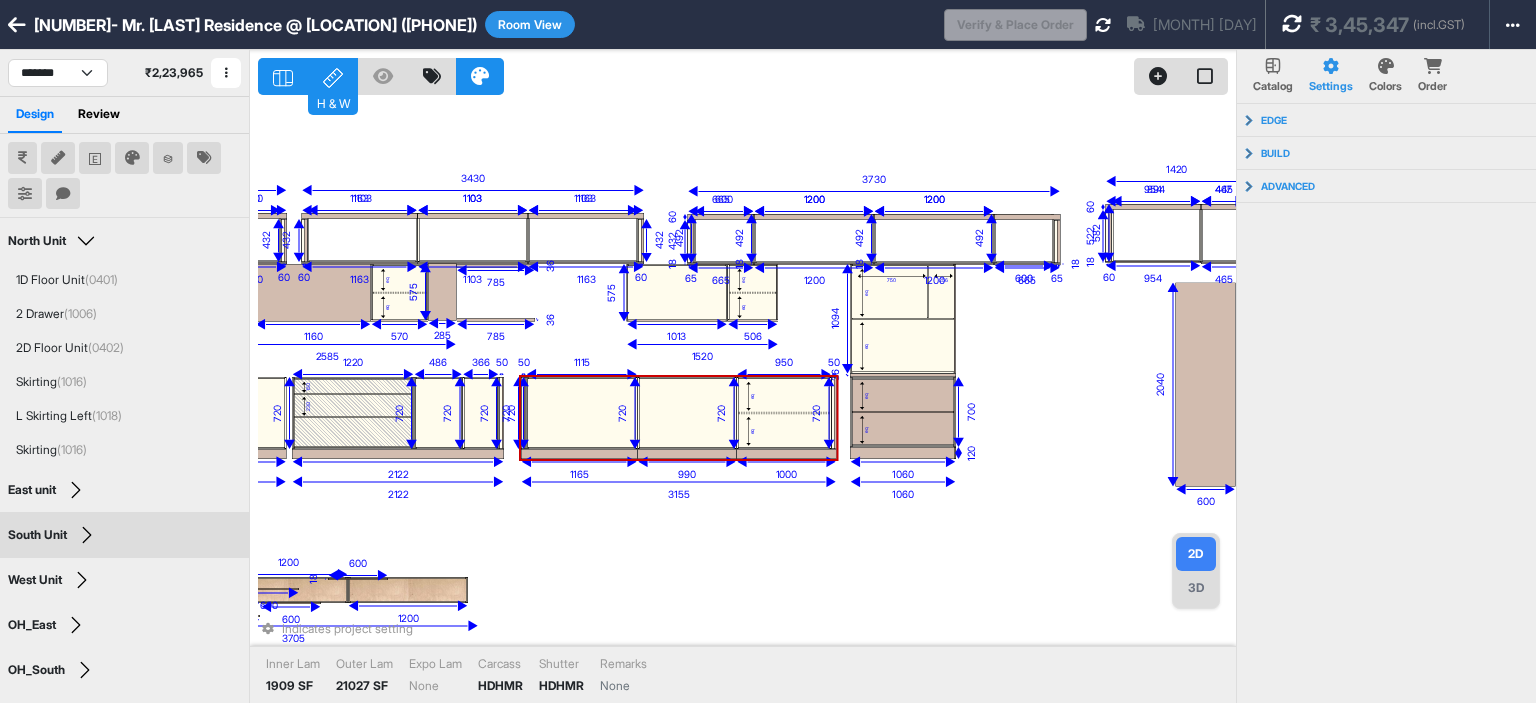click on "eq" at bounding box center [783, 430] 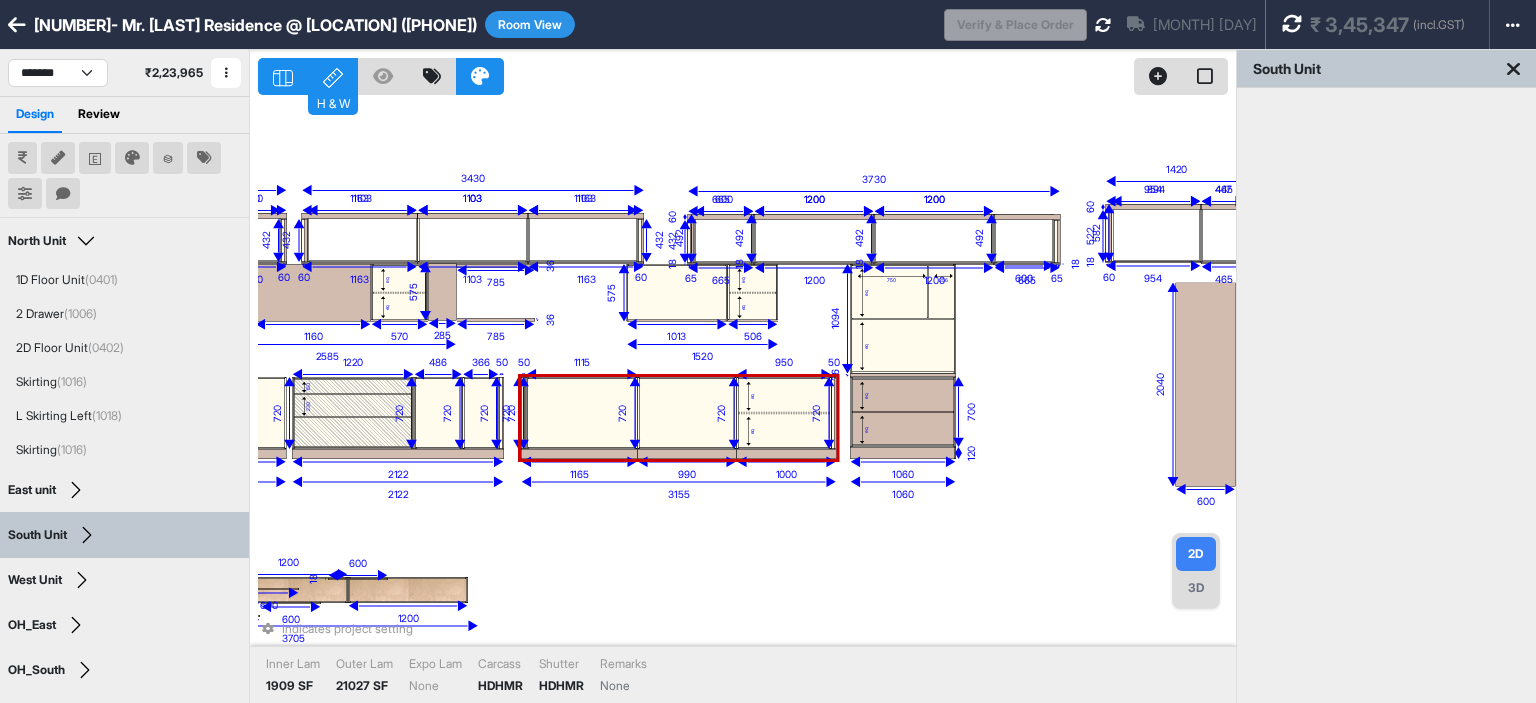 click on "eq" at bounding box center [783, 430] 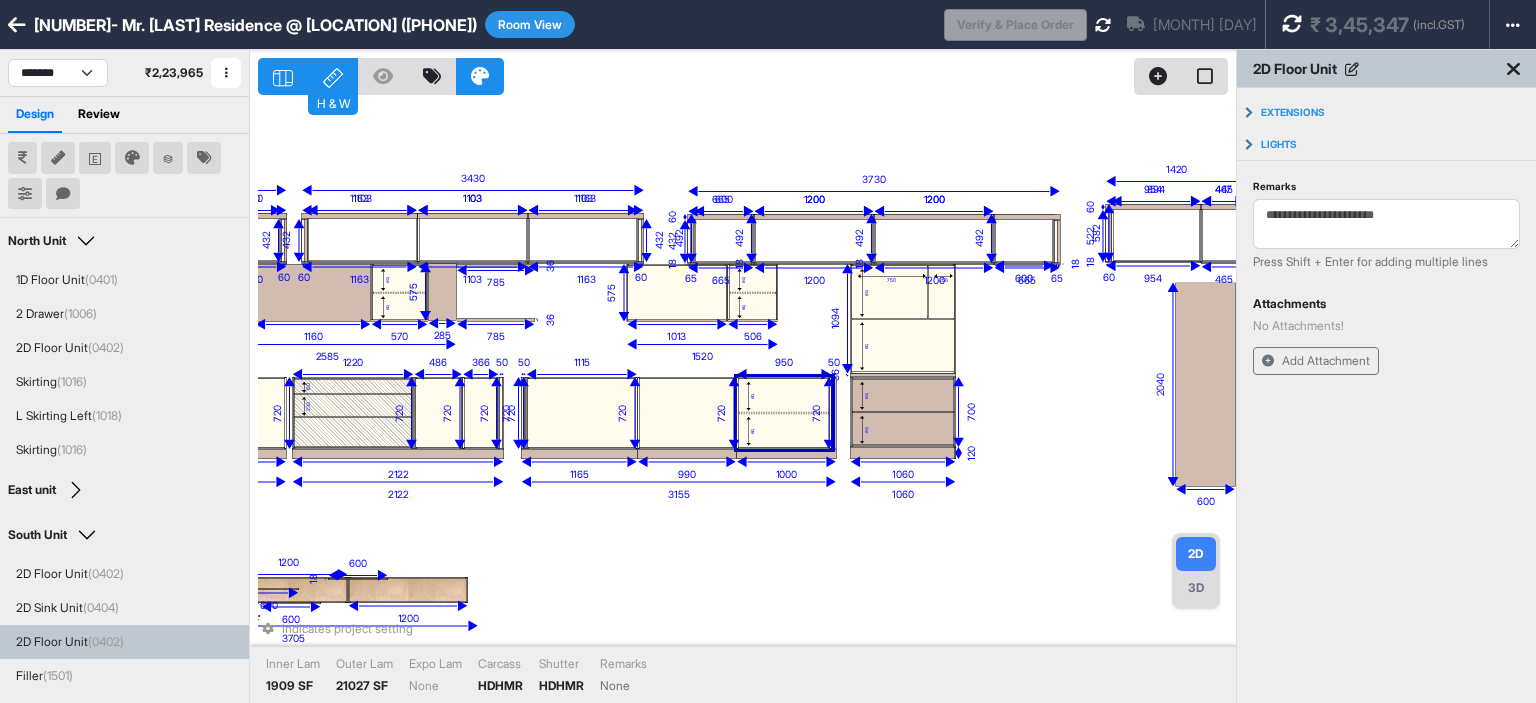 click at bounding box center [783, 413] 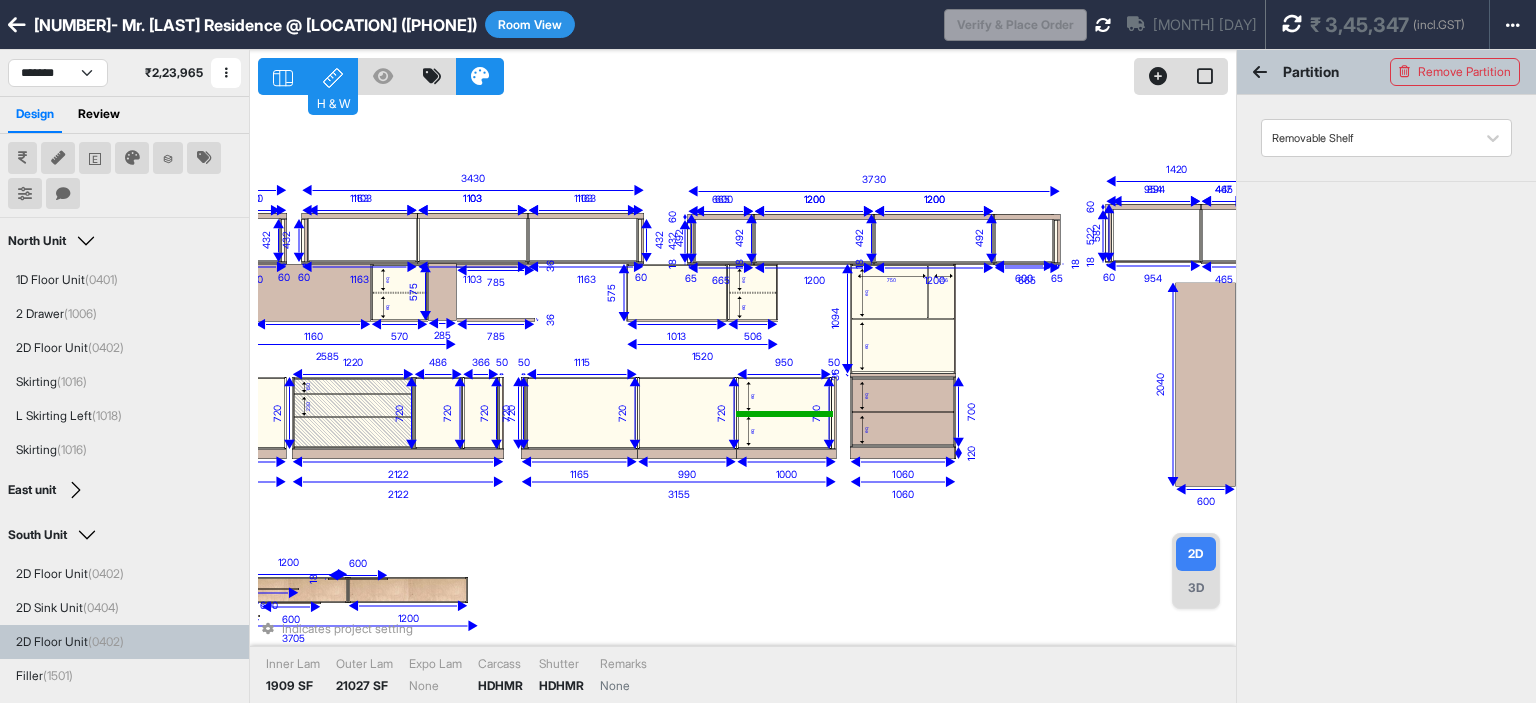 click at bounding box center [783, 413] 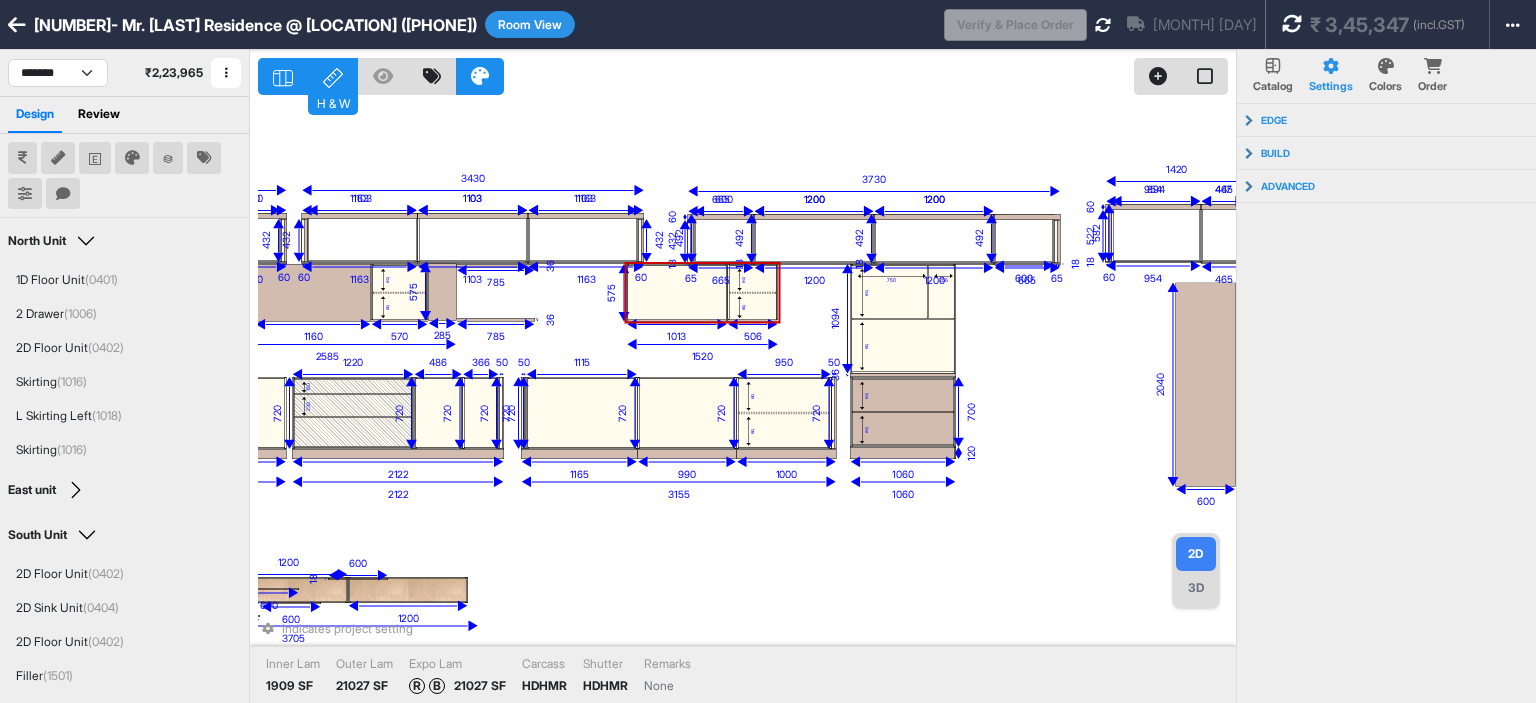click at bounding box center [752, 293] 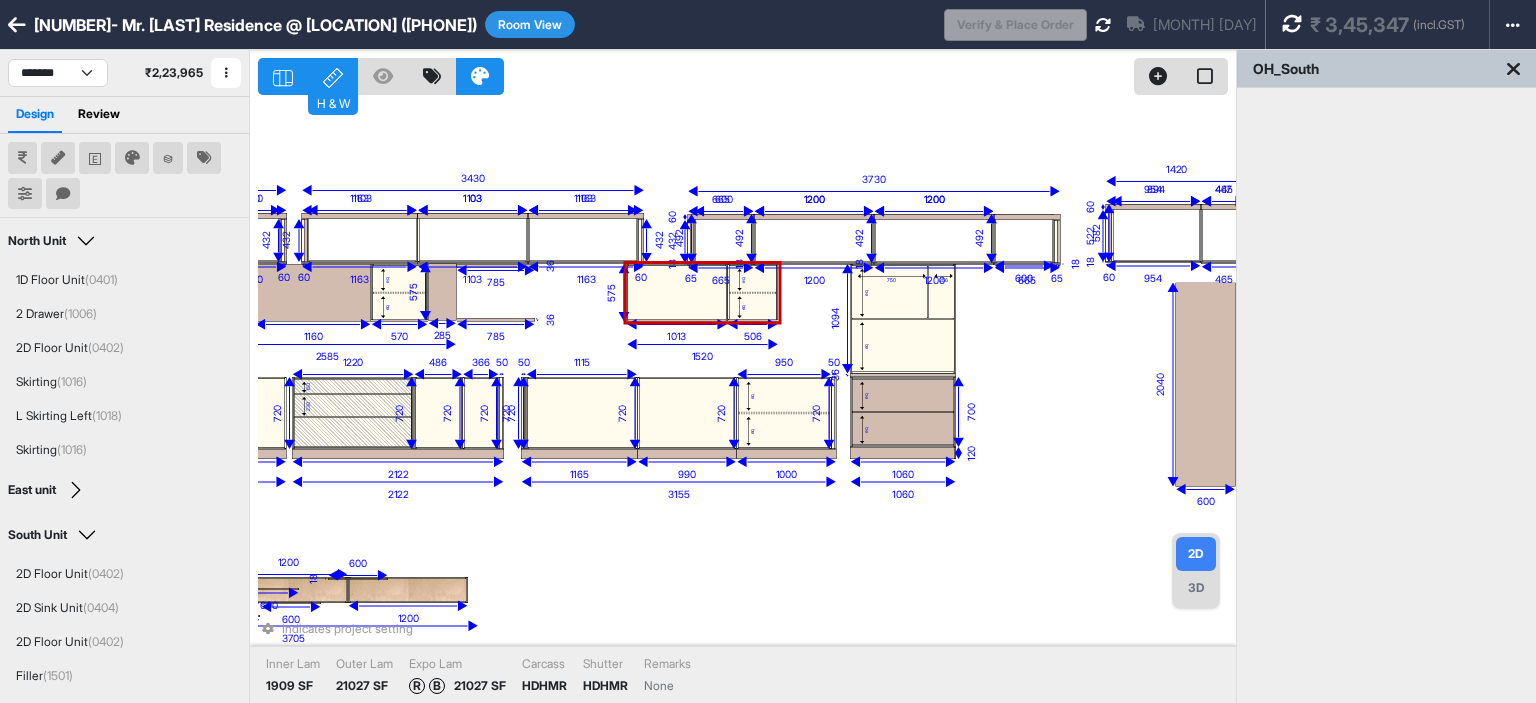 click on "eq" at bounding box center (752, 307) 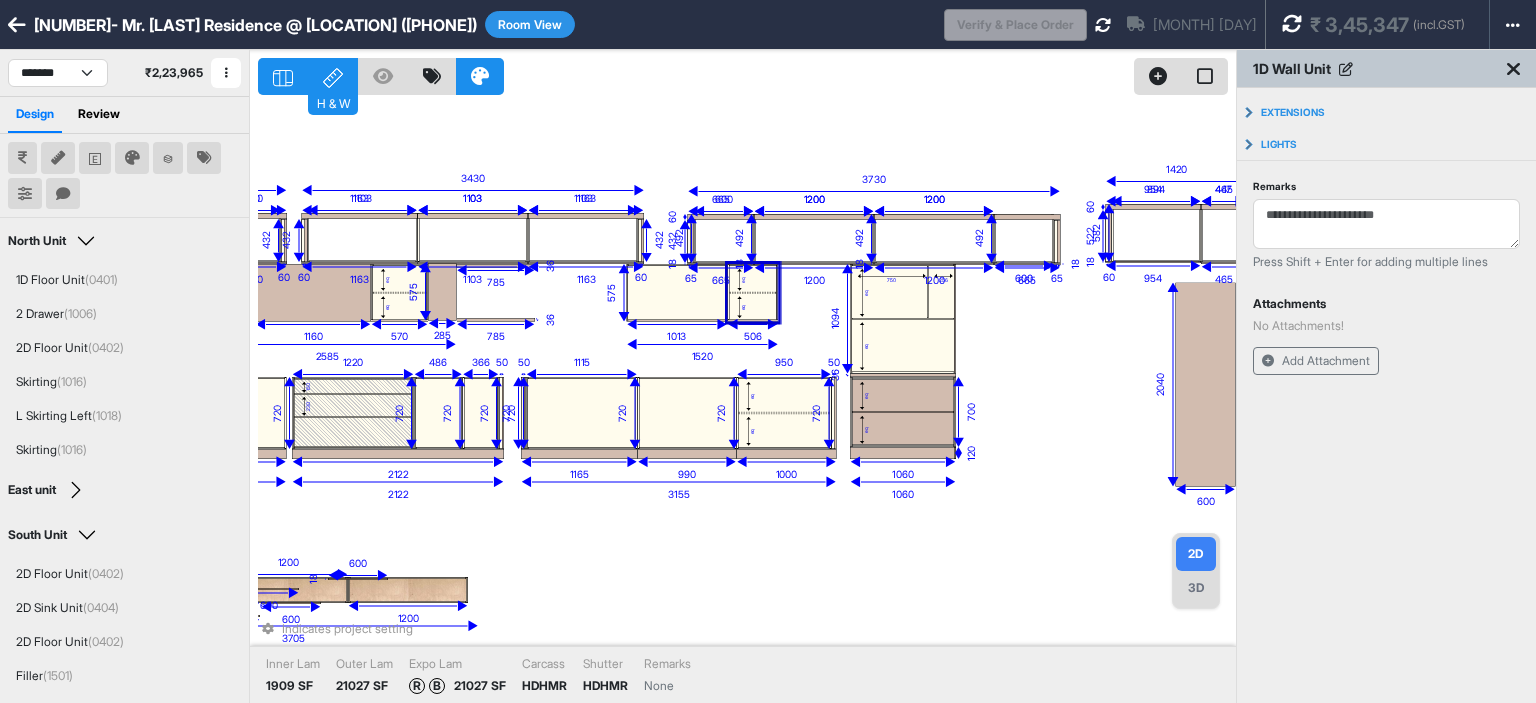 click on "eq" at bounding box center (752, 307) 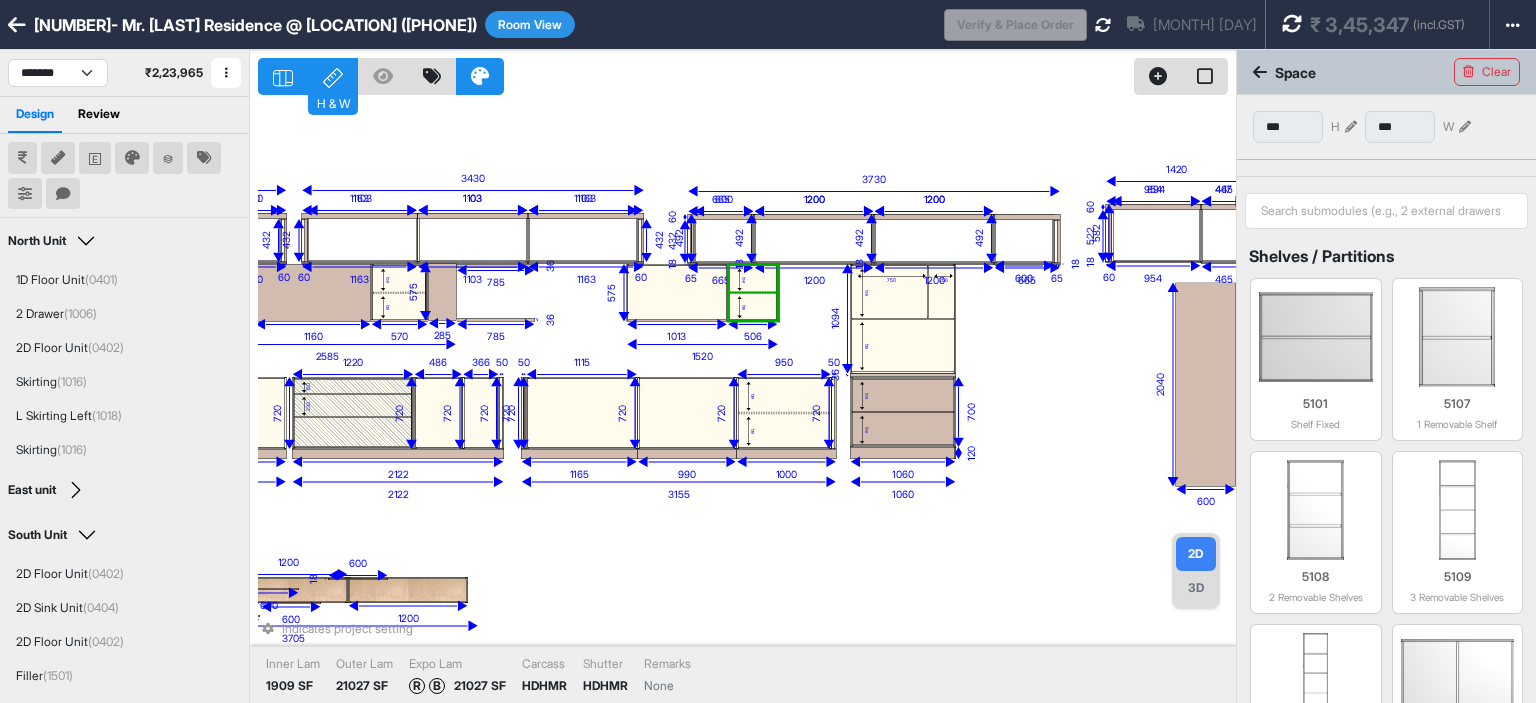click on "eq" at bounding box center (752, 307) 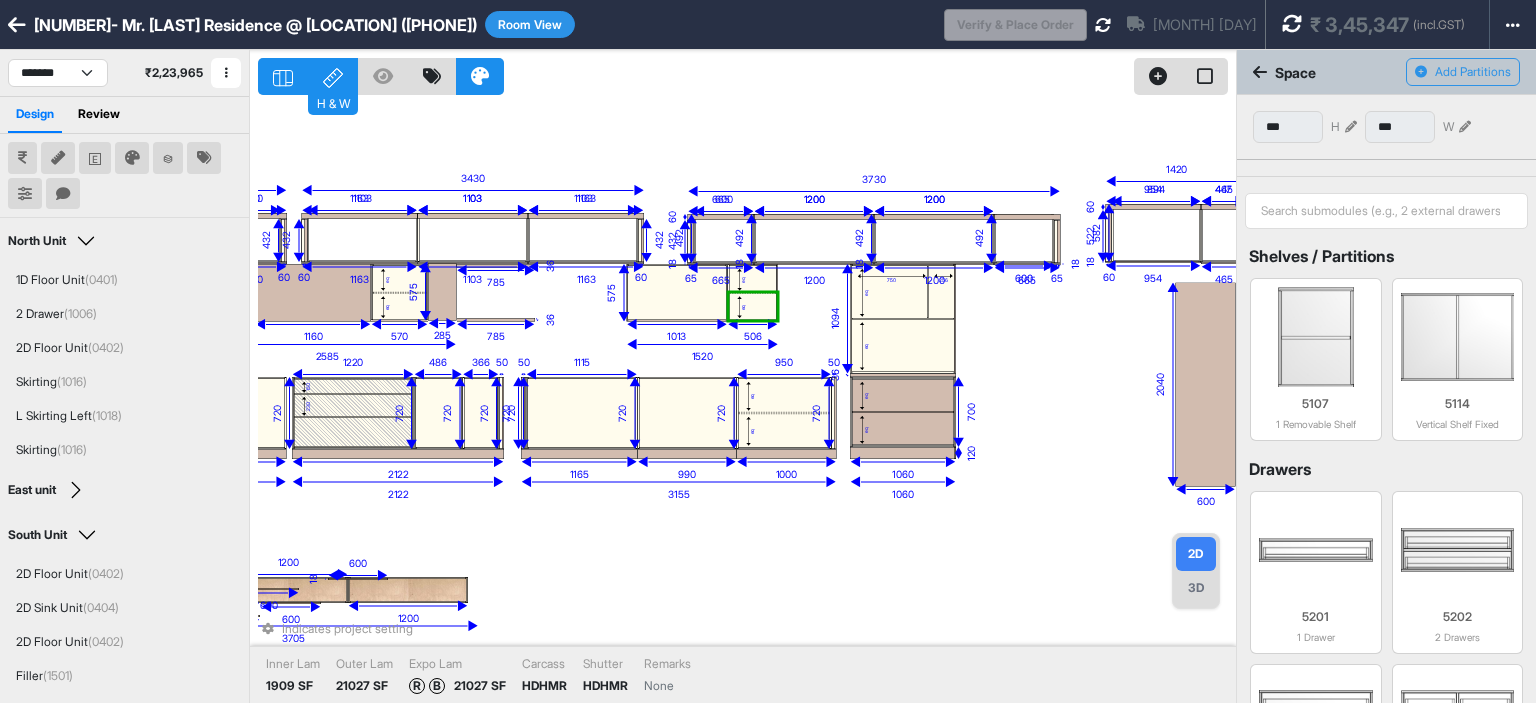 click on "eq" at bounding box center (752, 307) 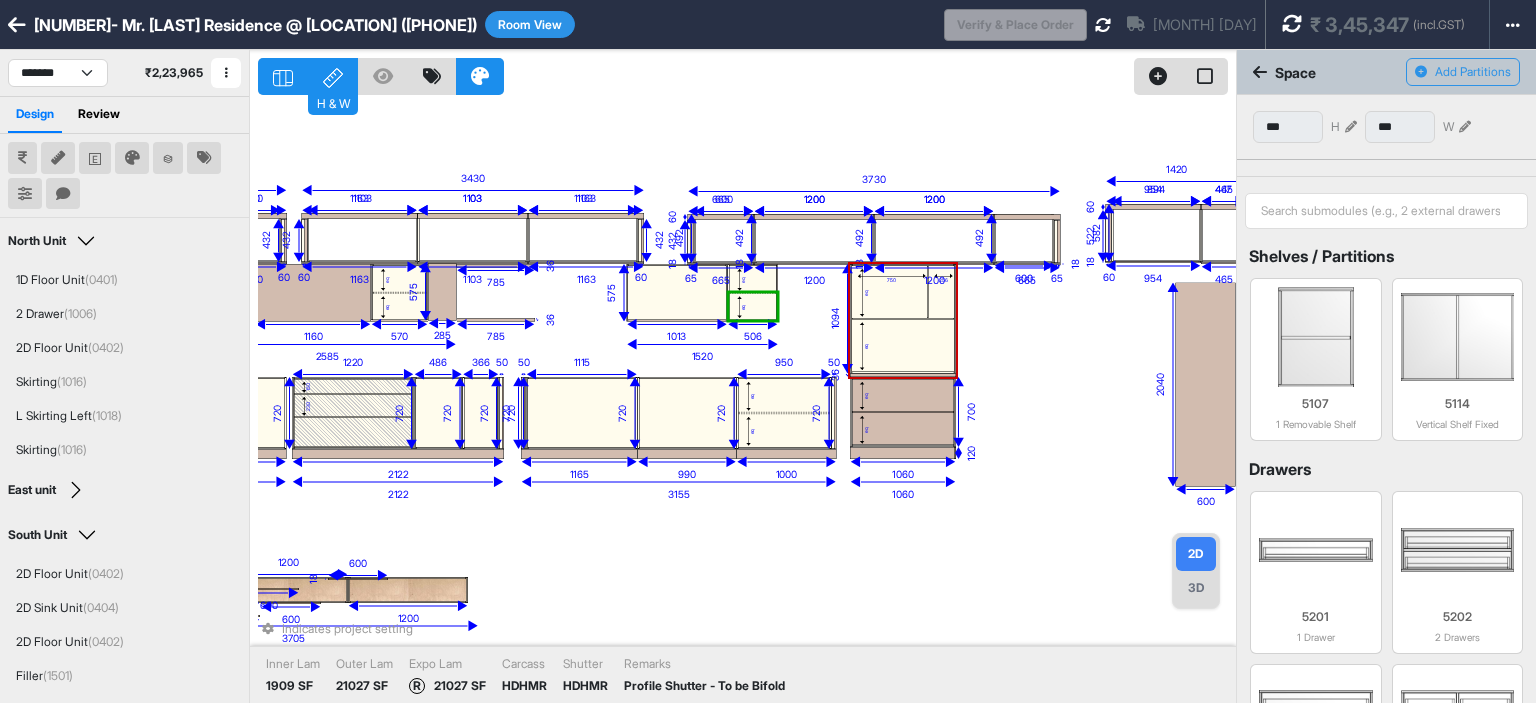 click on "2040" at bounding box center (1160, 385) 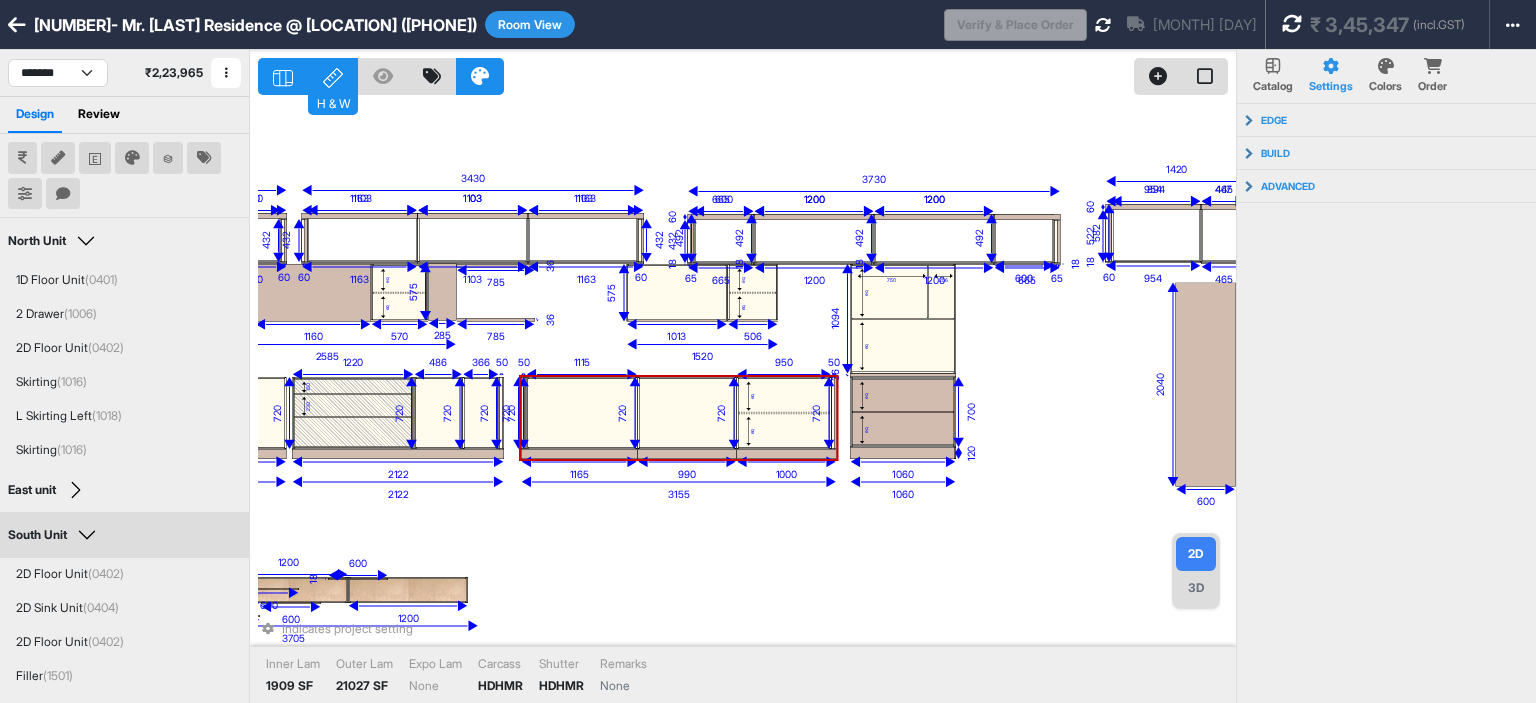 click at bounding box center [686, 413] 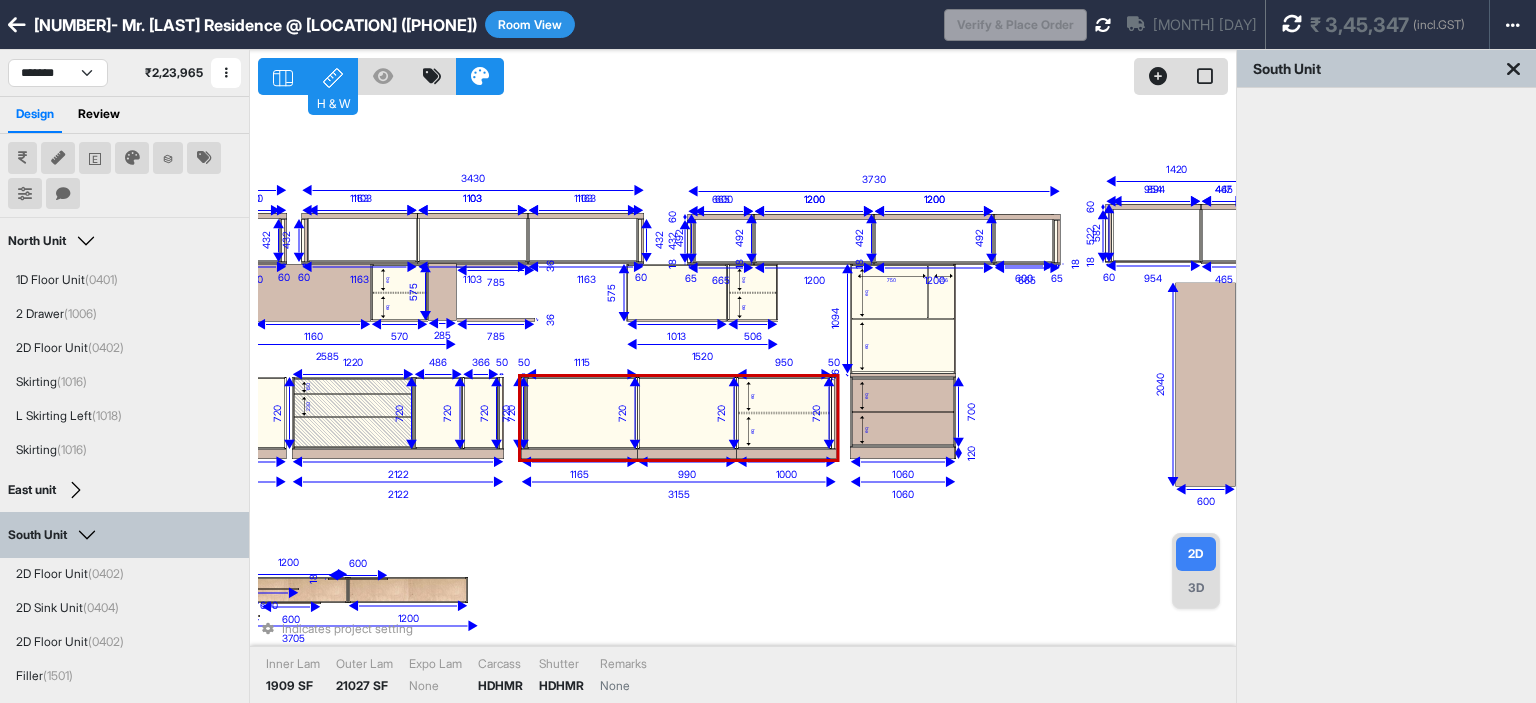 click at bounding box center [686, 413] 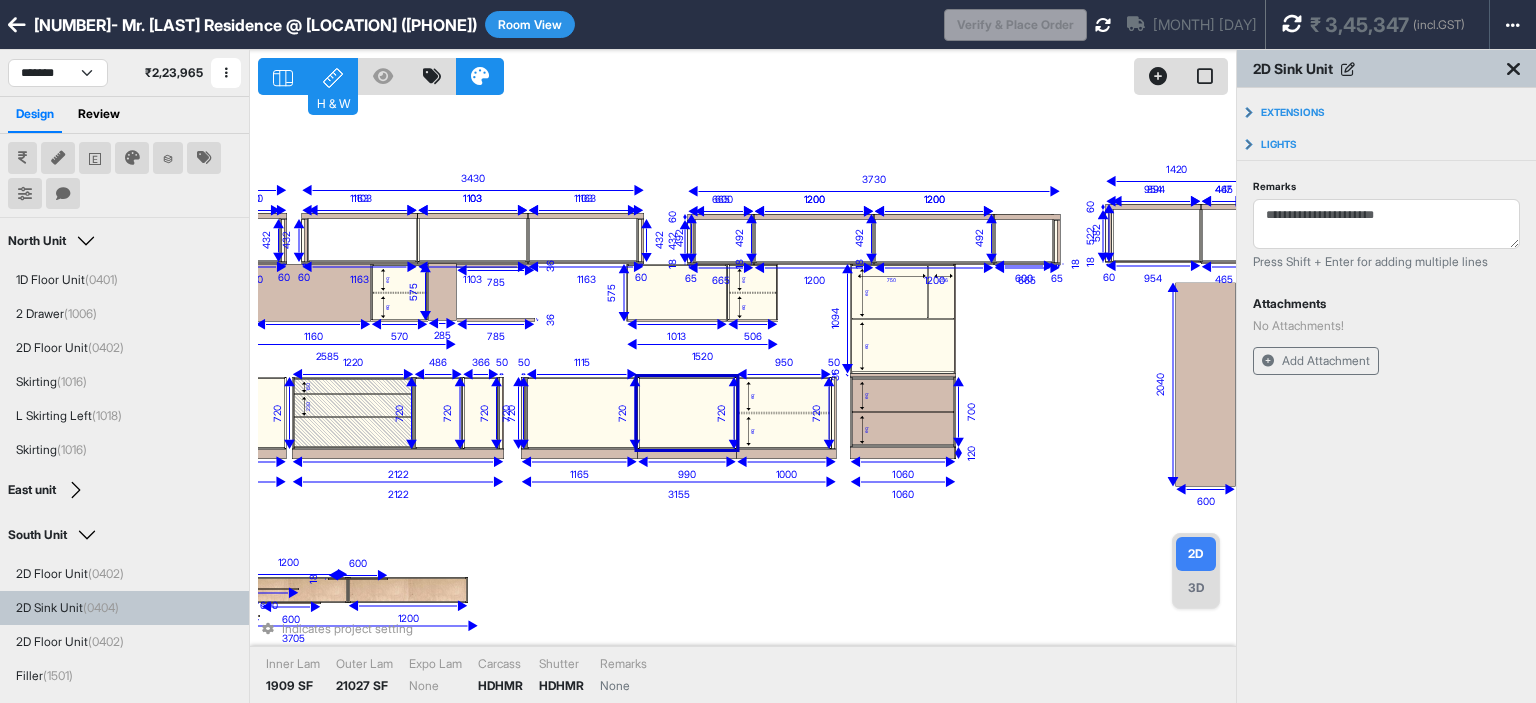 click at bounding box center [686, 413] 